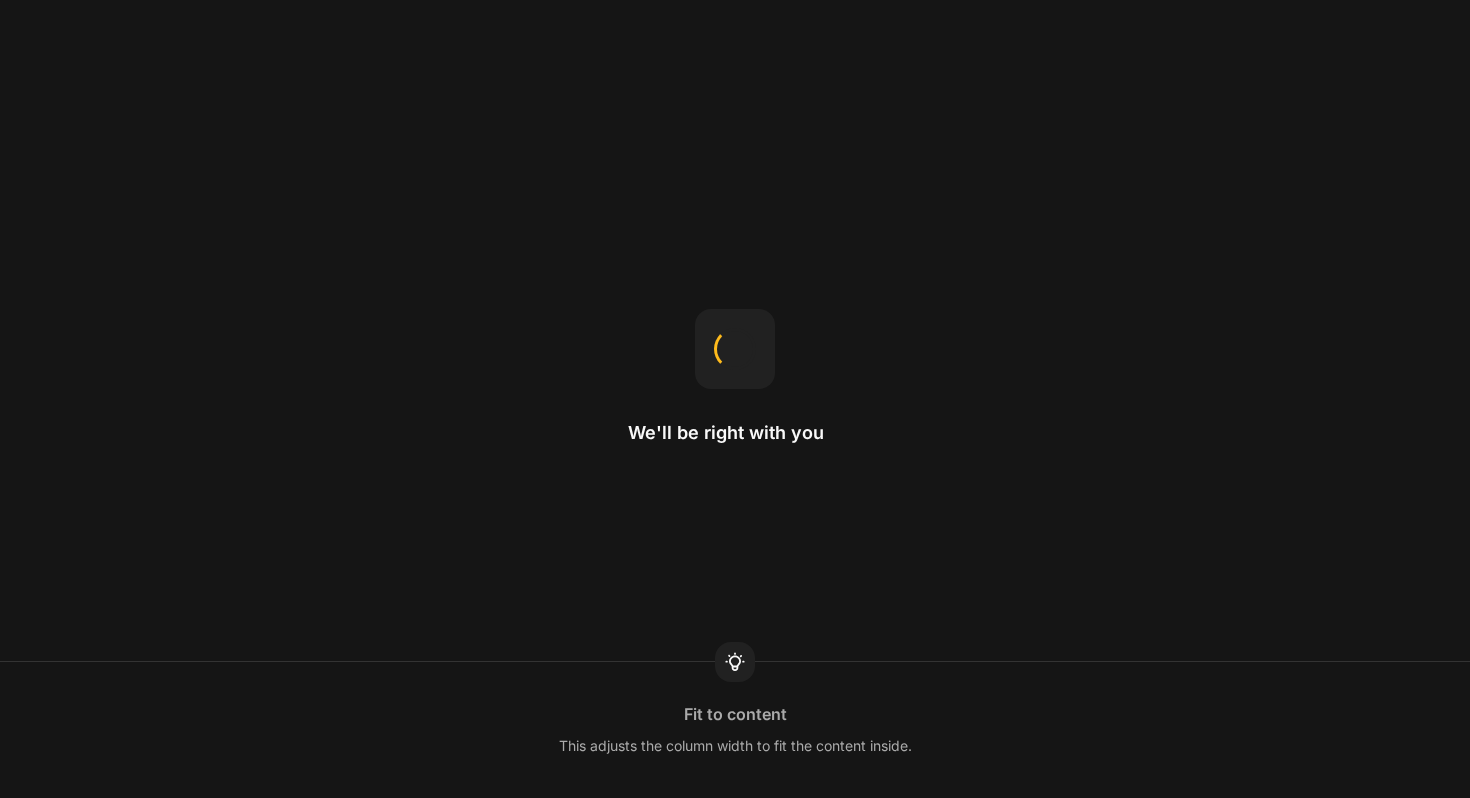 scroll, scrollTop: 0, scrollLeft: 0, axis: both 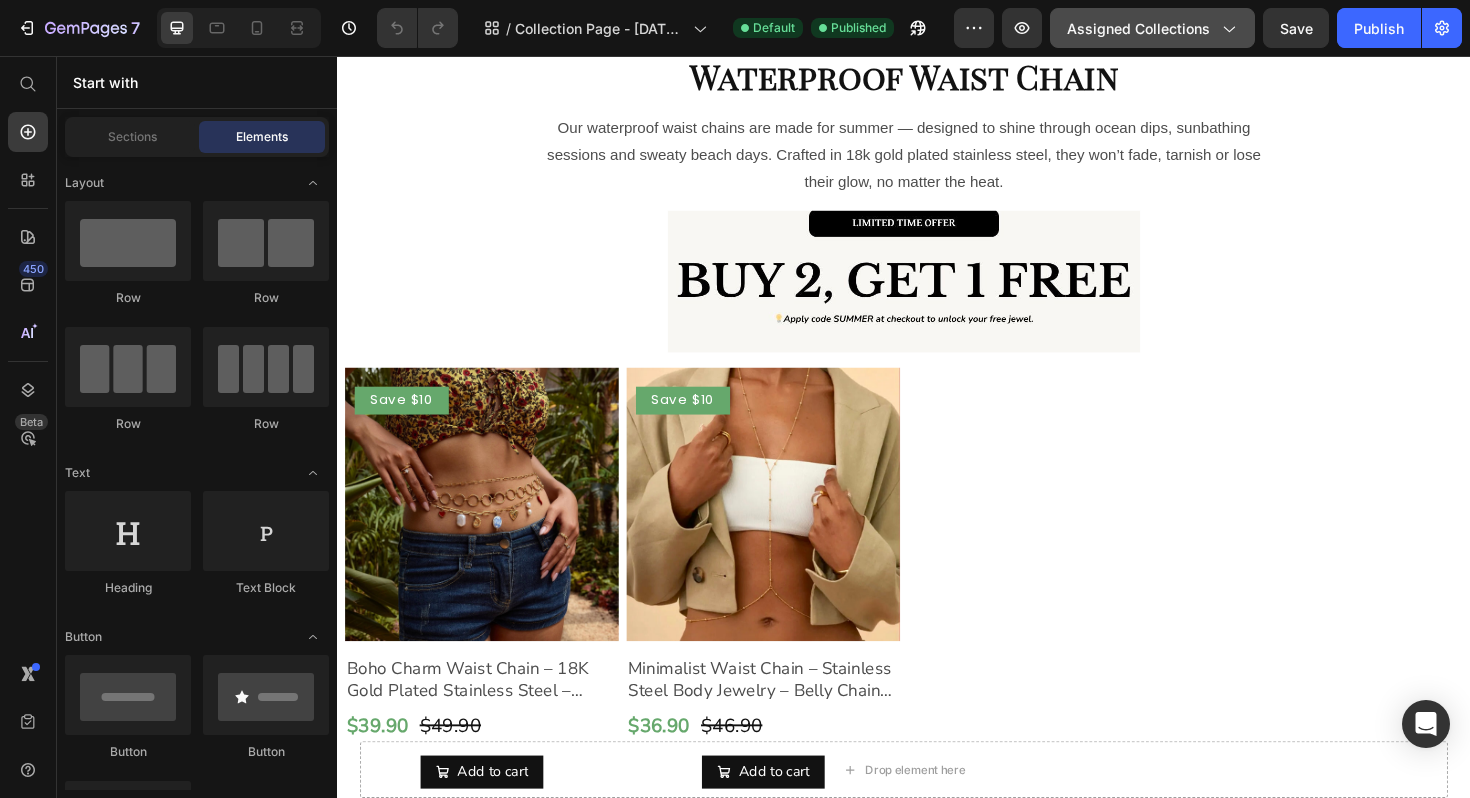 click on "Assigned Collections" 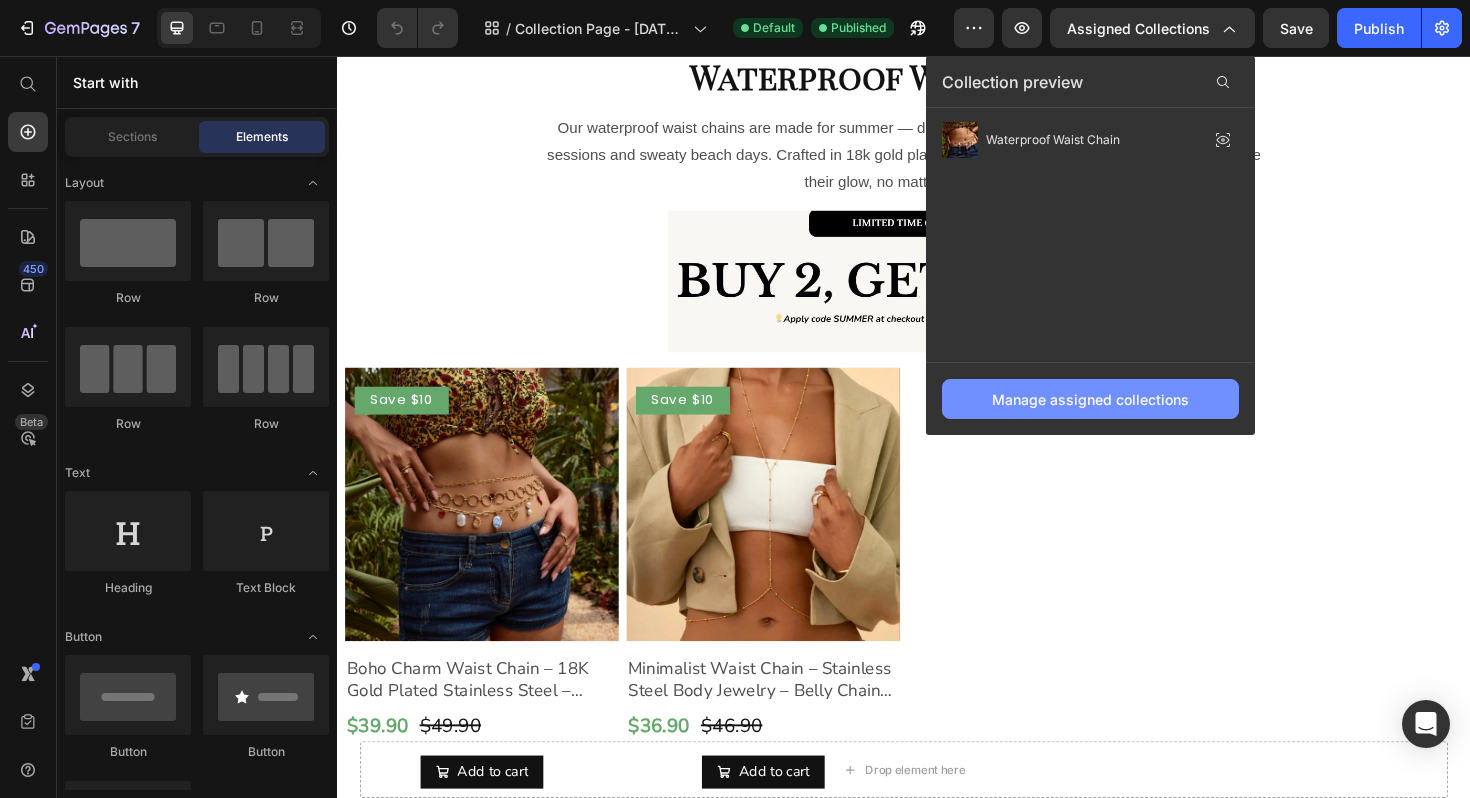 click on "Manage assigned collections" at bounding box center [1090, 399] 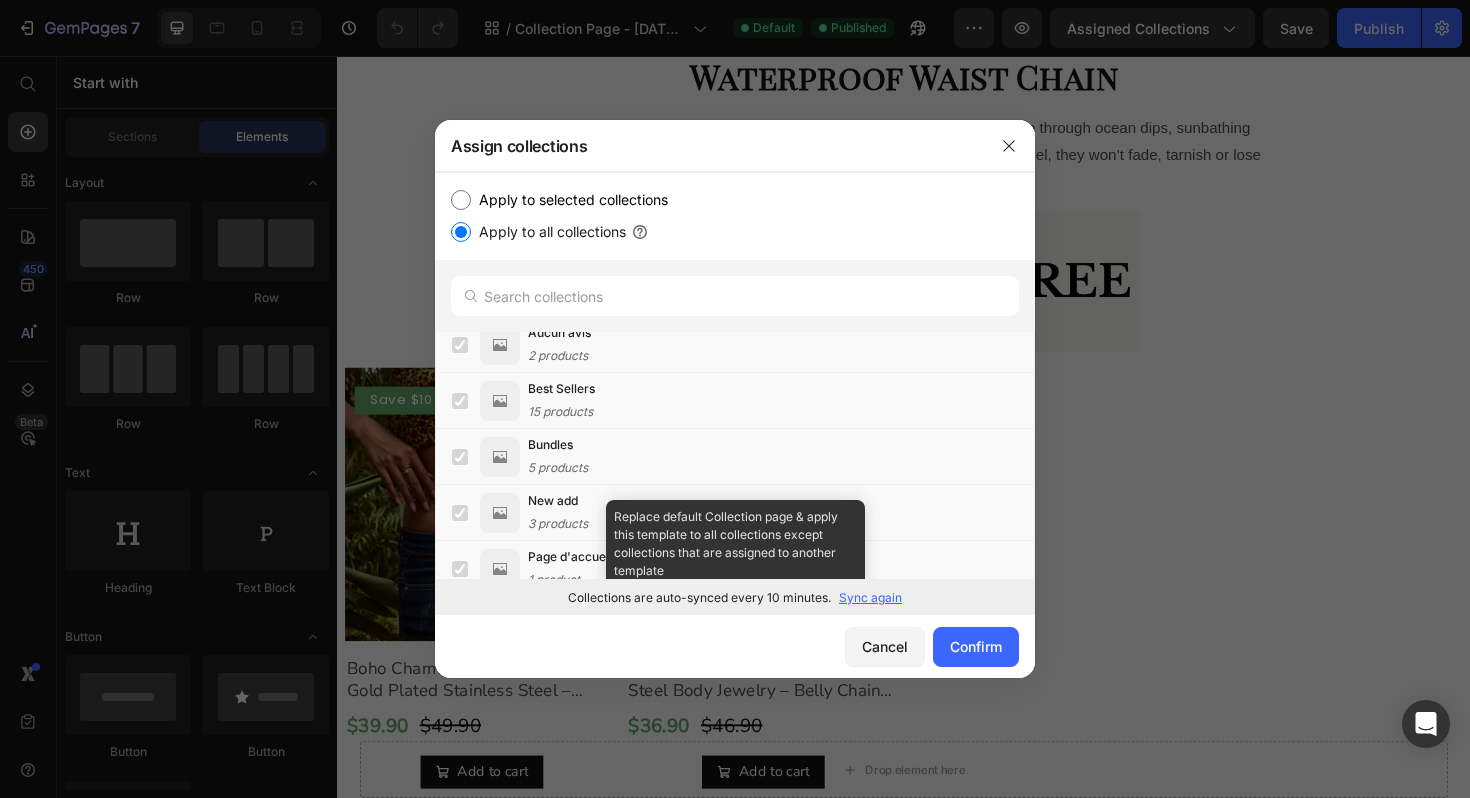 scroll, scrollTop: 425, scrollLeft: 0, axis: vertical 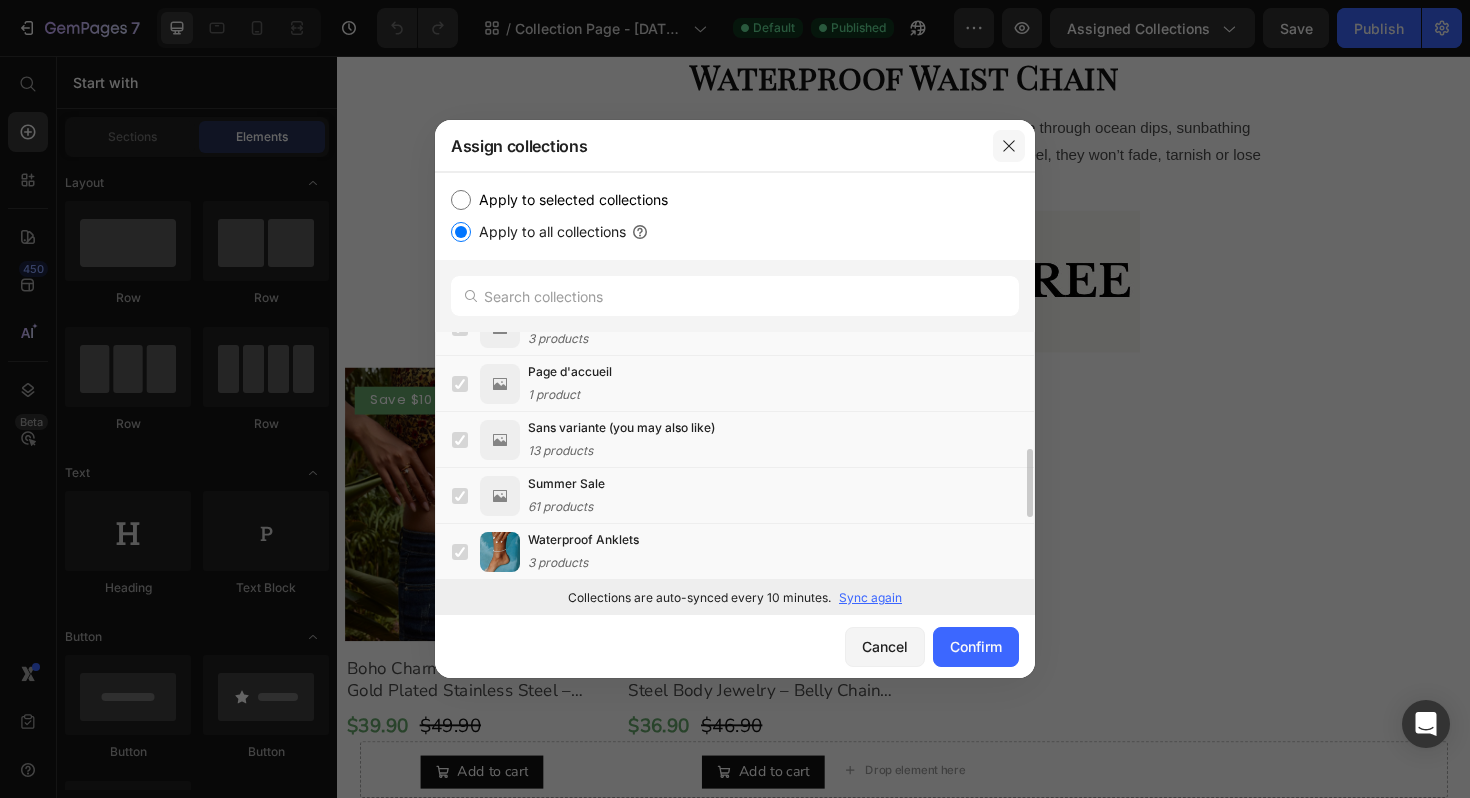 click 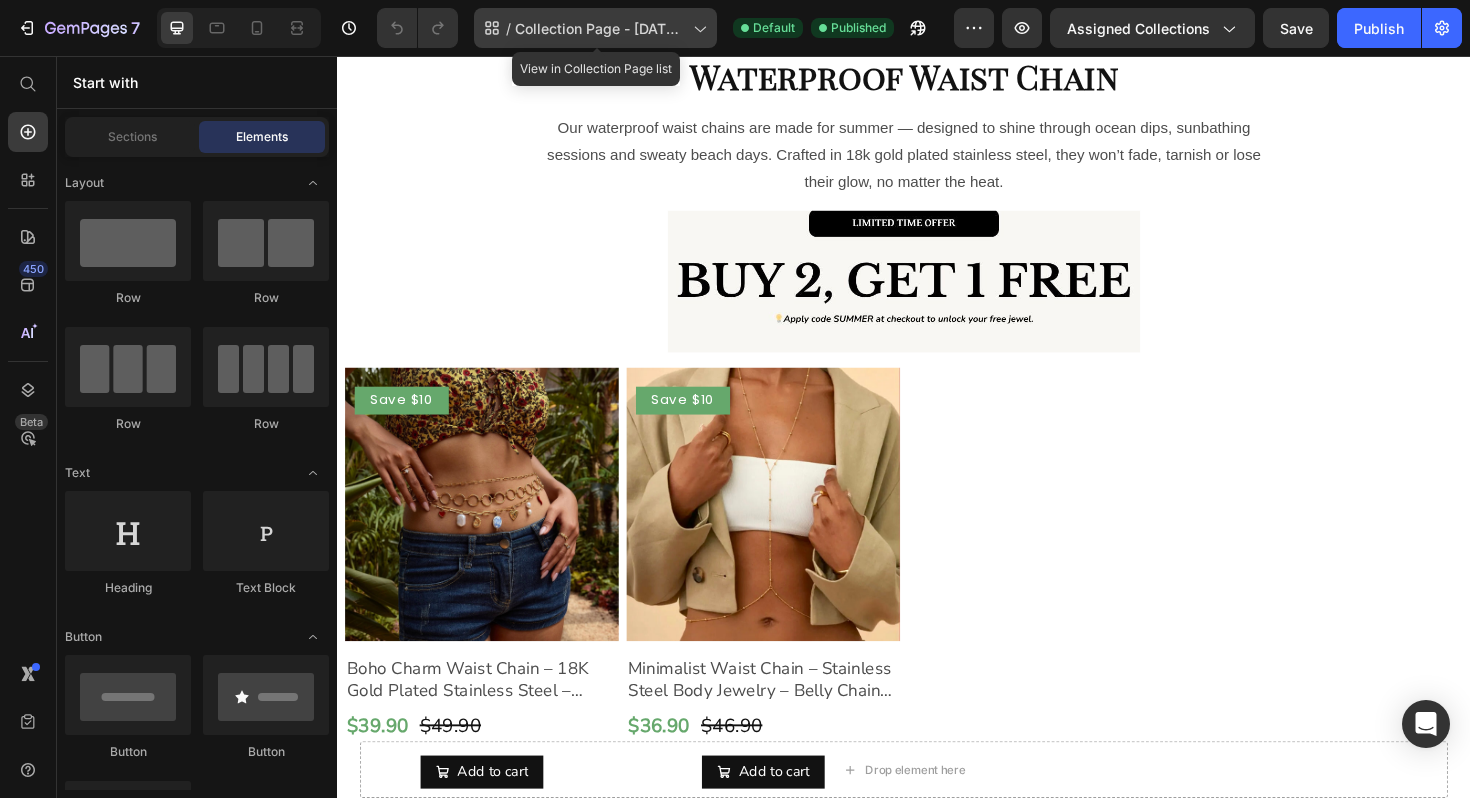 click on "Collection Page - [DATE] 11:00:13" at bounding box center (600, 28) 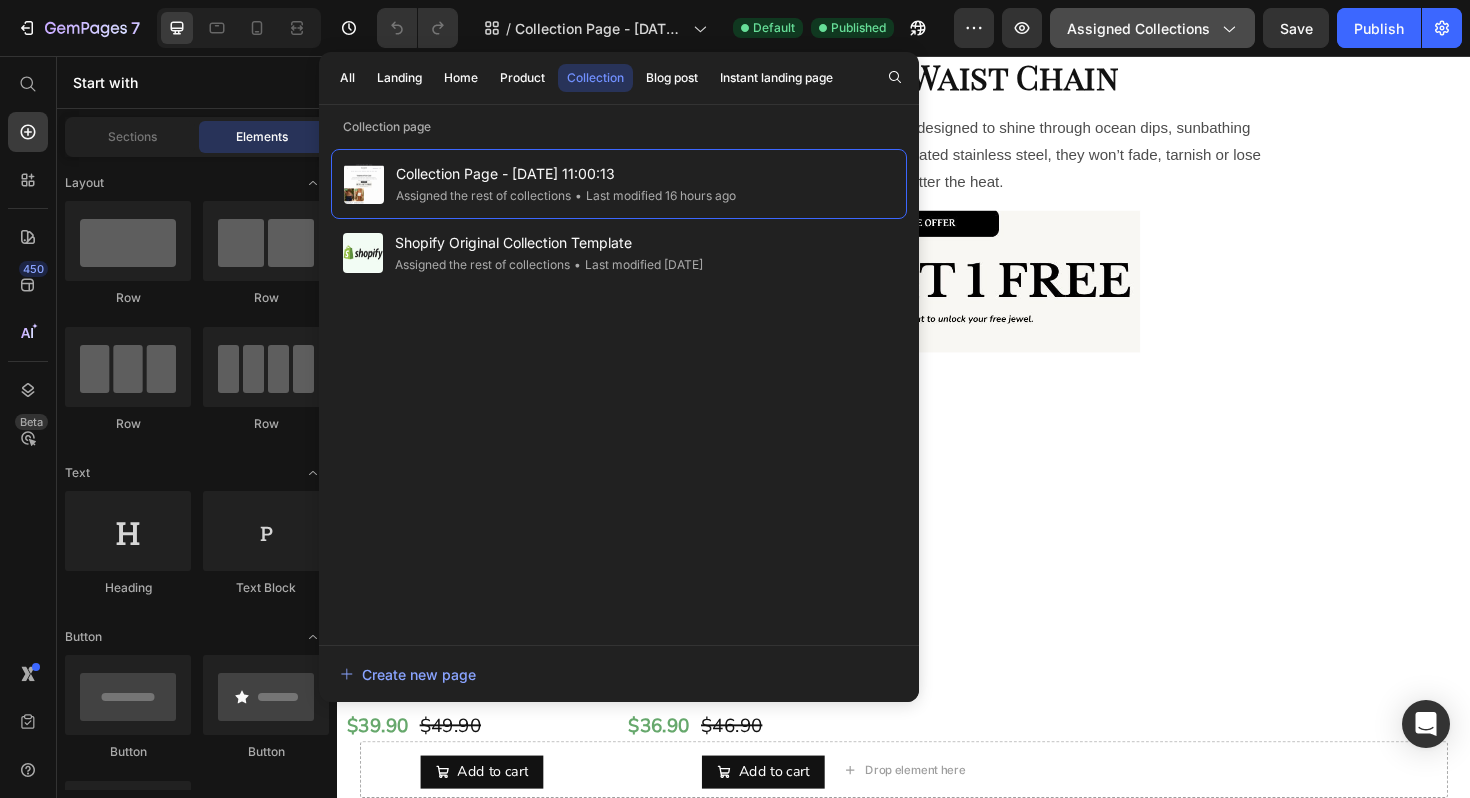 click on "Assigned Collections" 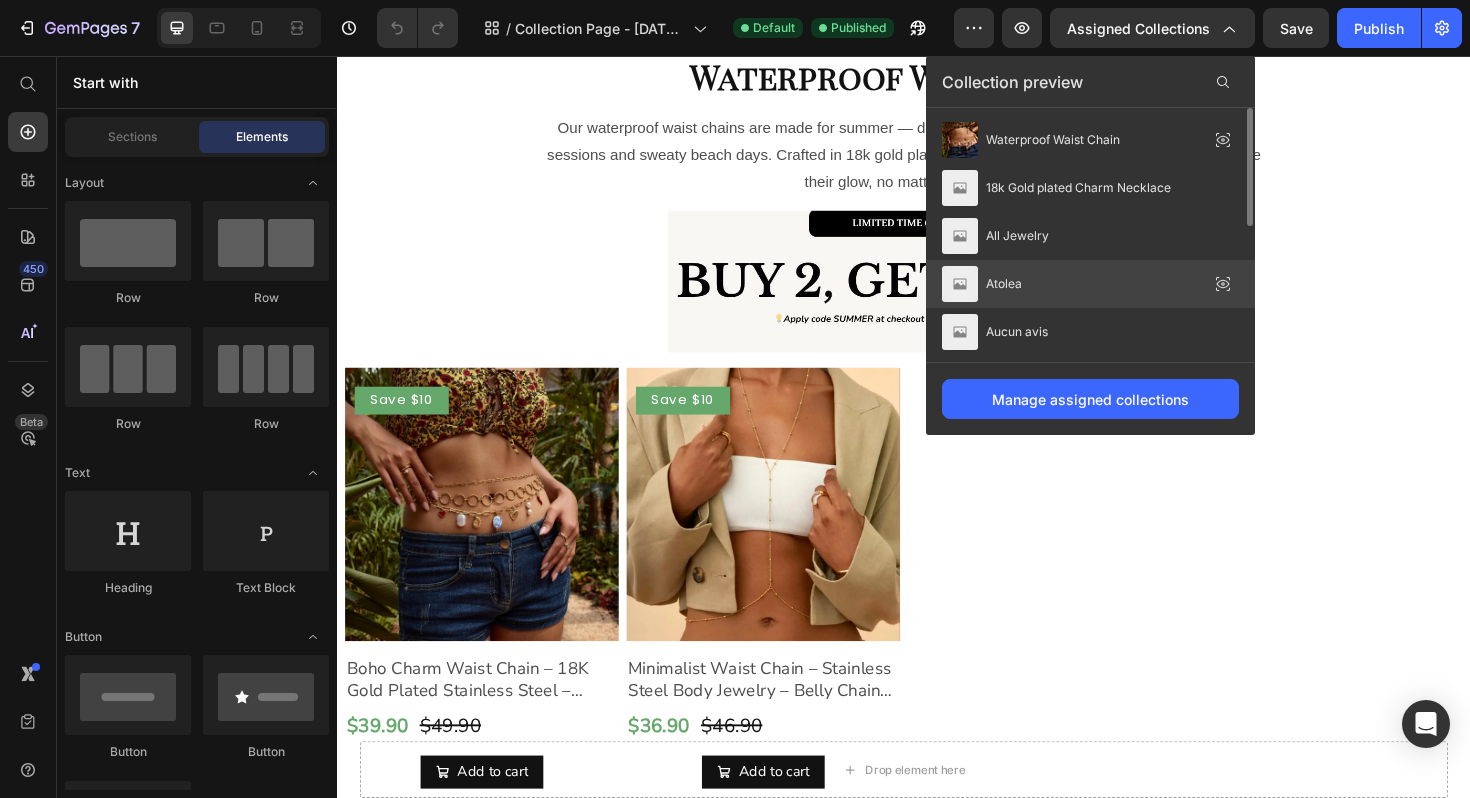 scroll, scrollTop: 2, scrollLeft: 0, axis: vertical 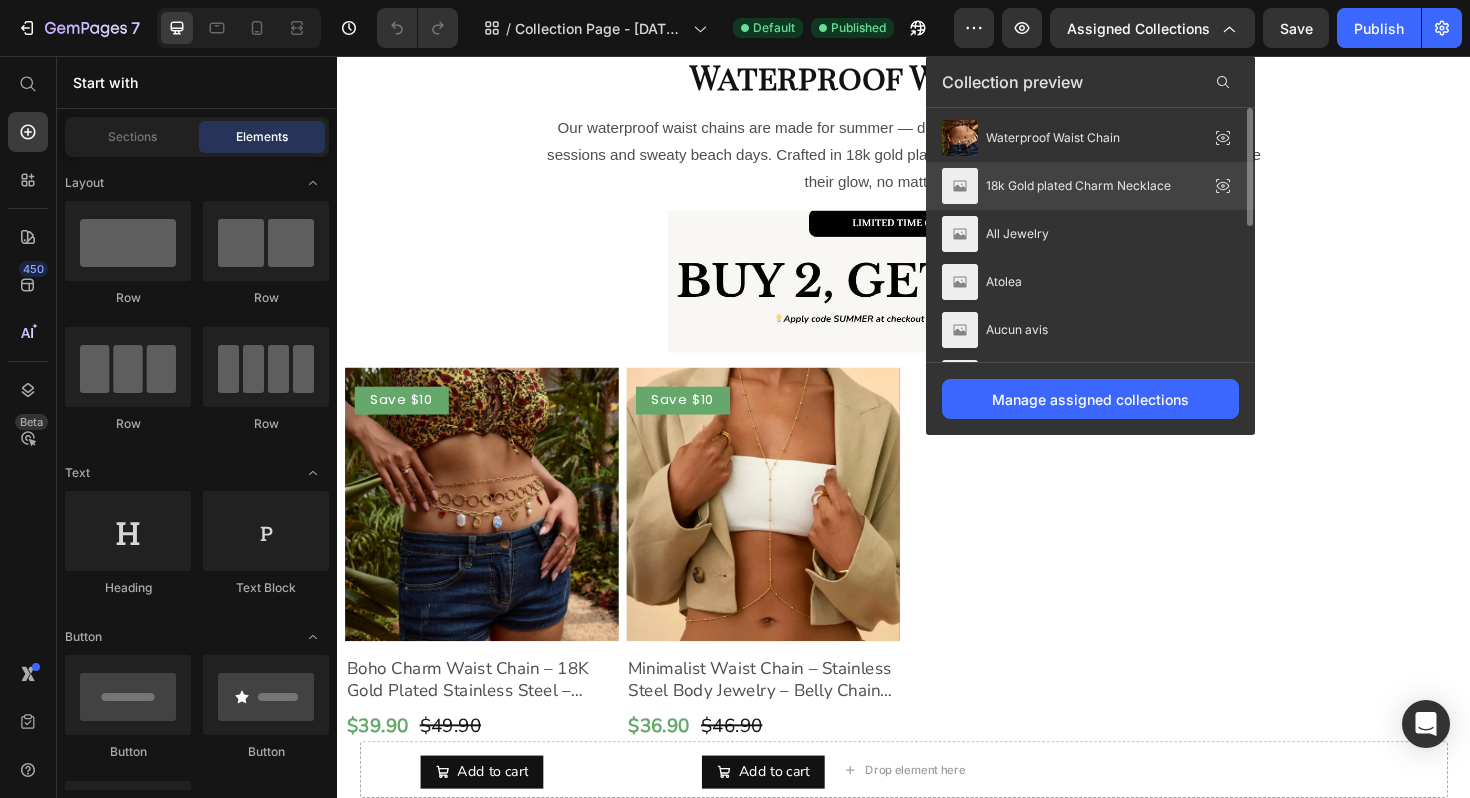 click on "18k Gold plated Charm Necklace" at bounding box center (1078, 186) 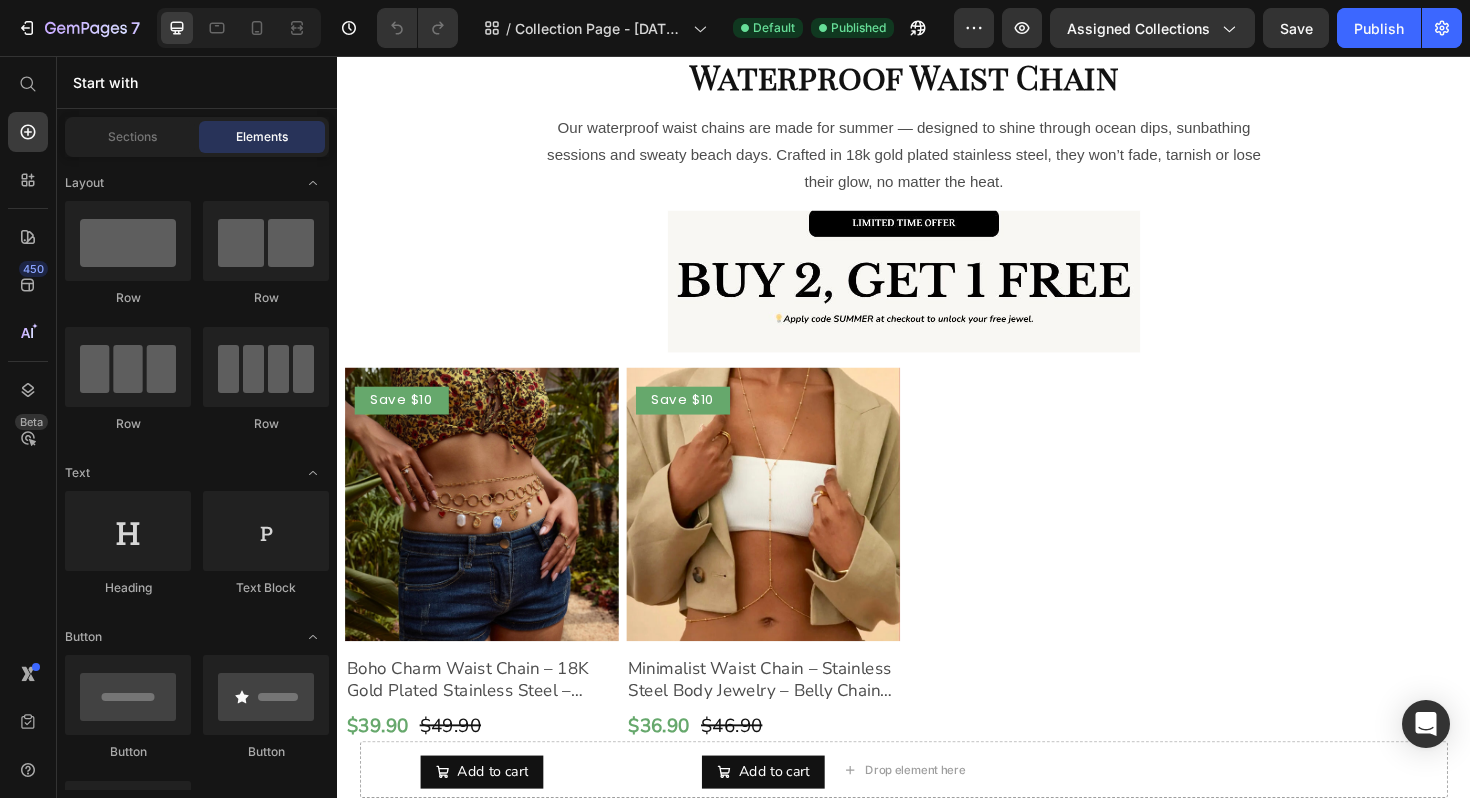 scroll, scrollTop: 0, scrollLeft: 0, axis: both 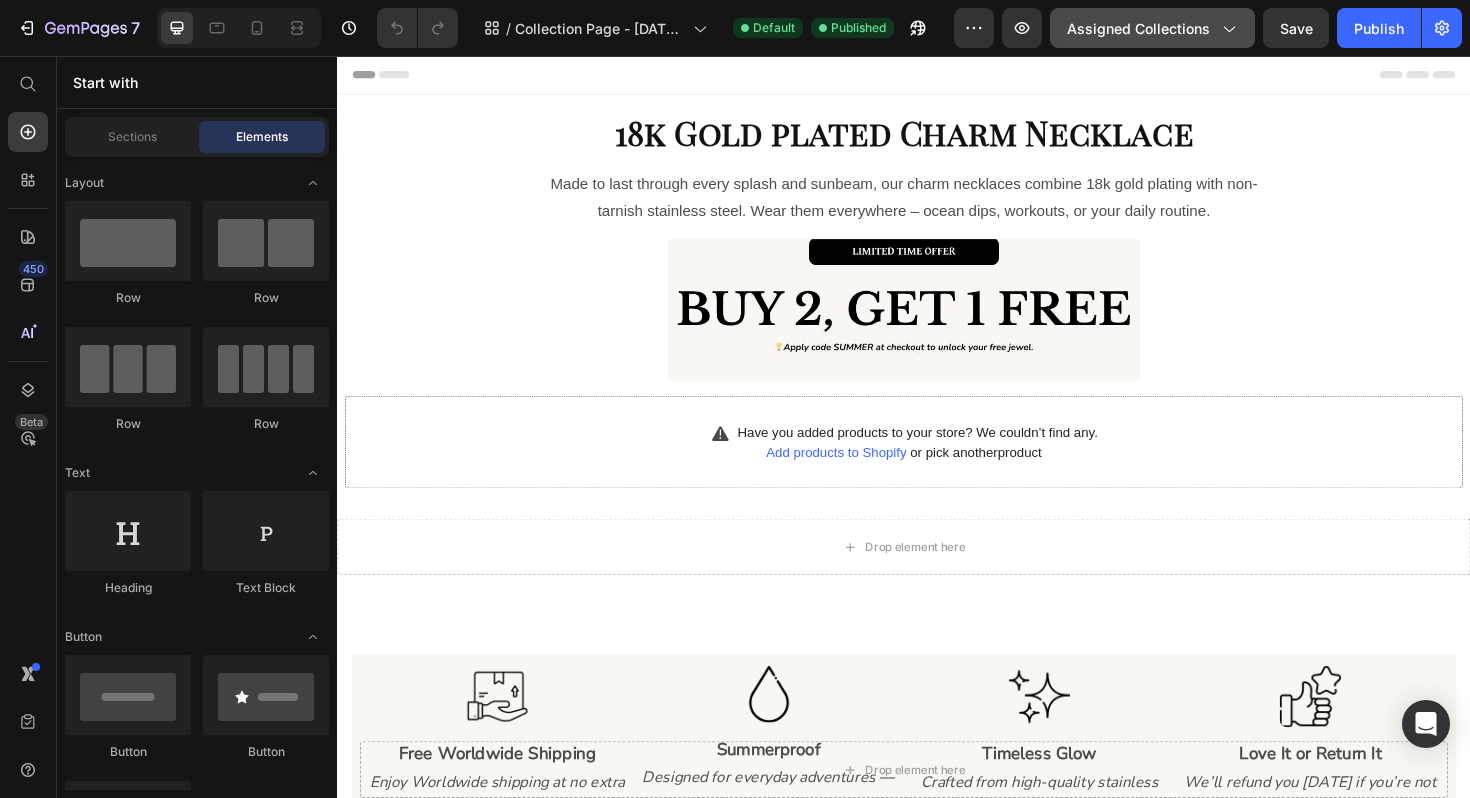 click on "Assigned Collections" at bounding box center (1152, 28) 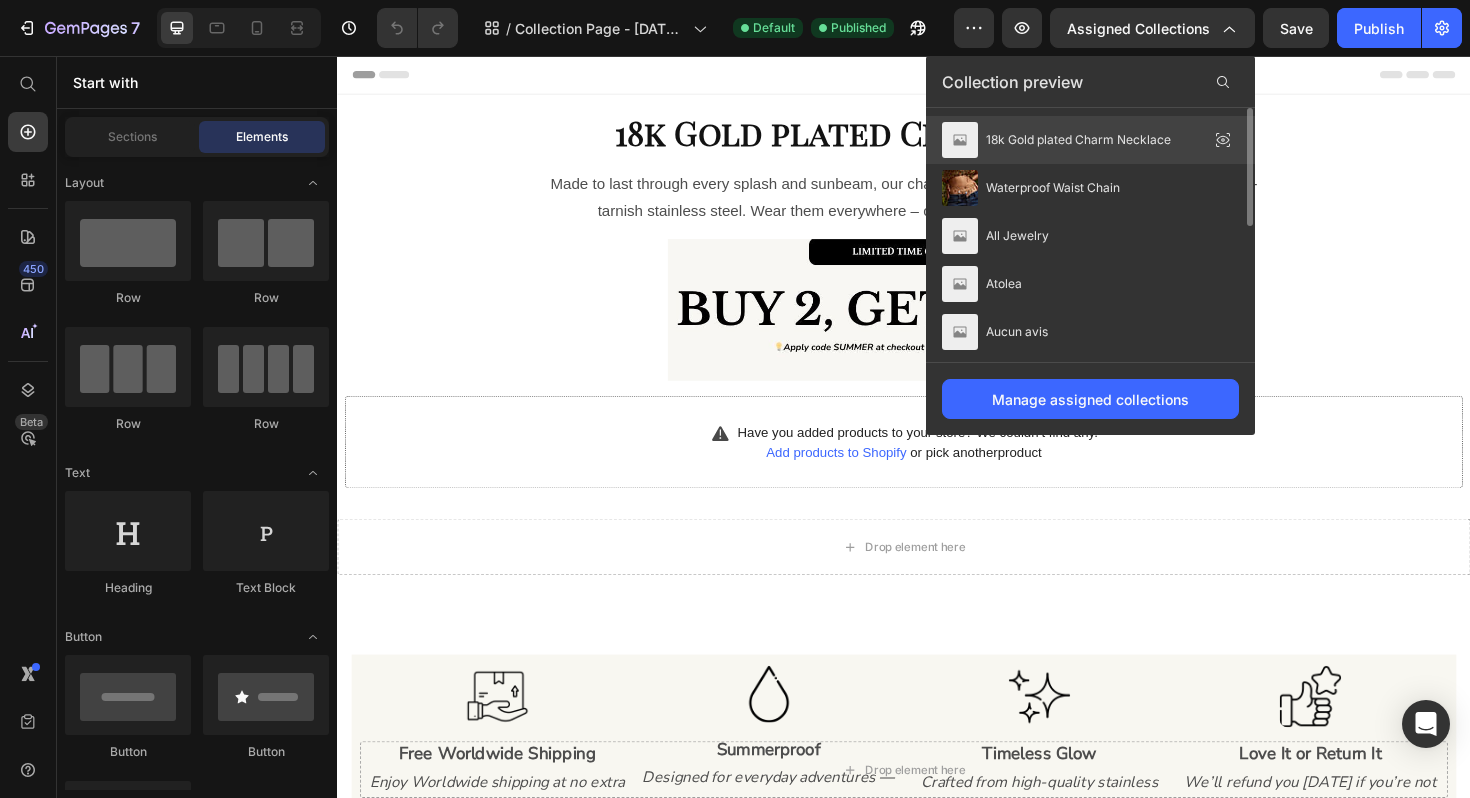 click on "18k Gold plated Charm Necklace" at bounding box center [1078, 140] 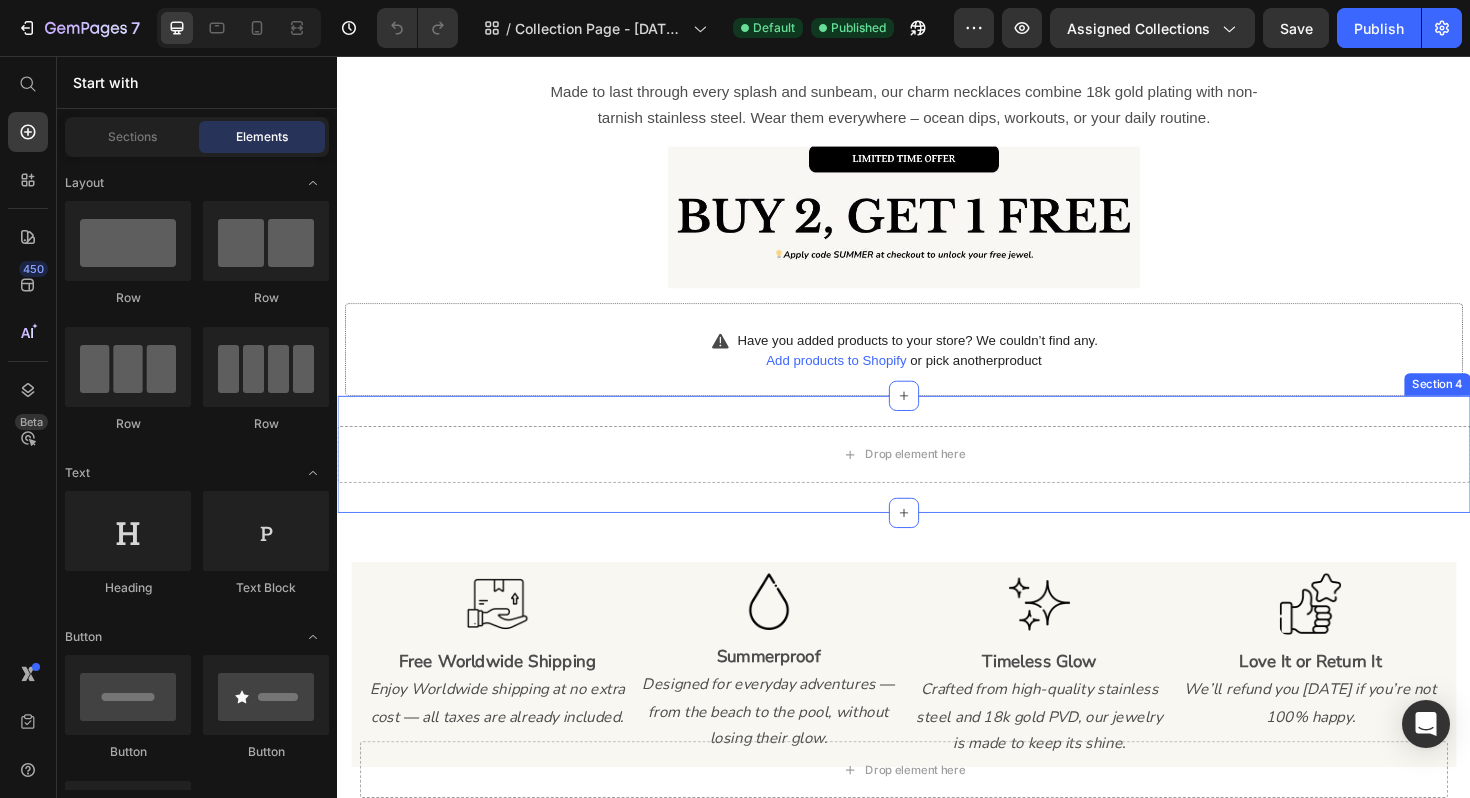 scroll, scrollTop: 0, scrollLeft: 0, axis: both 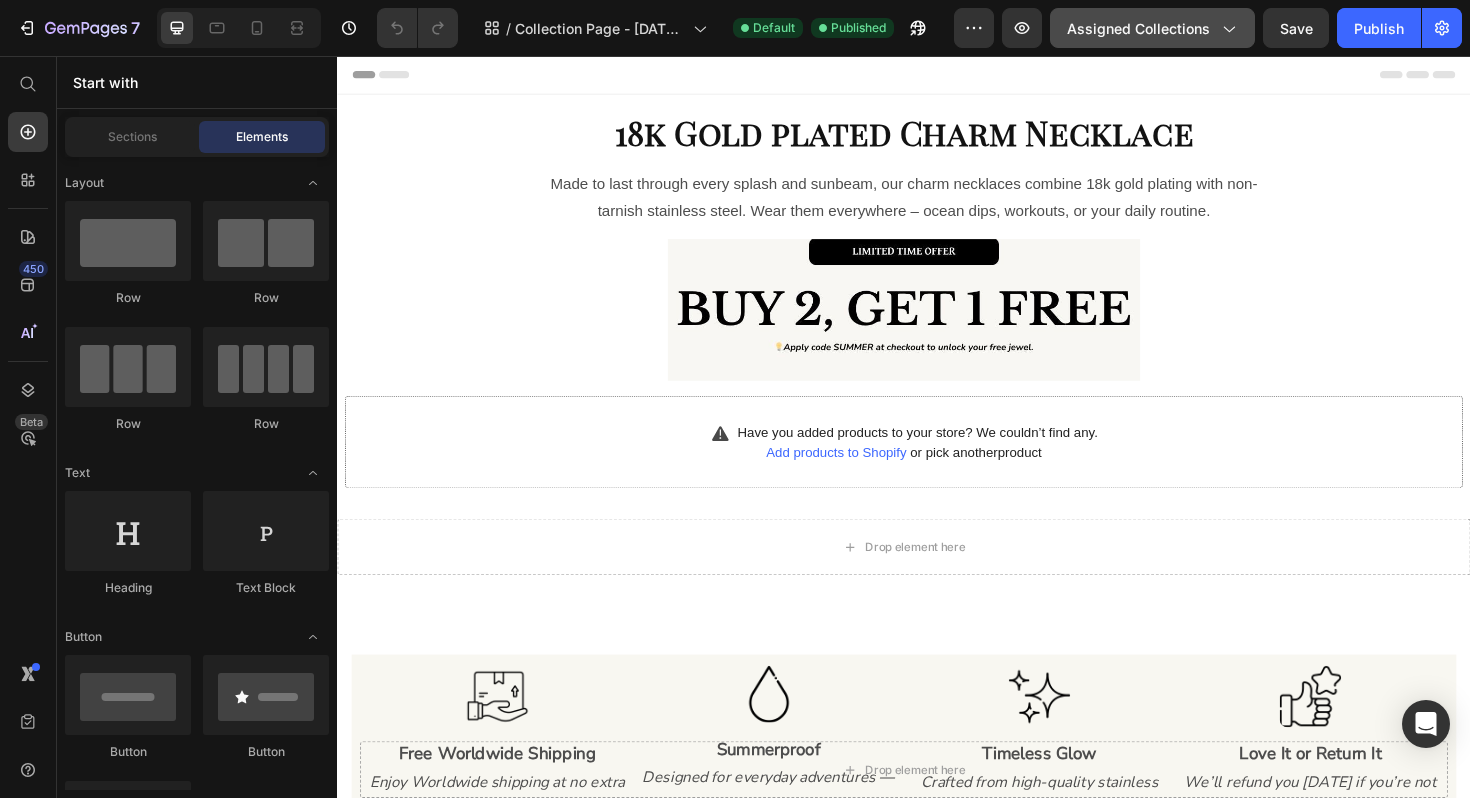 click on "Assigned Collections" at bounding box center [1152, 28] 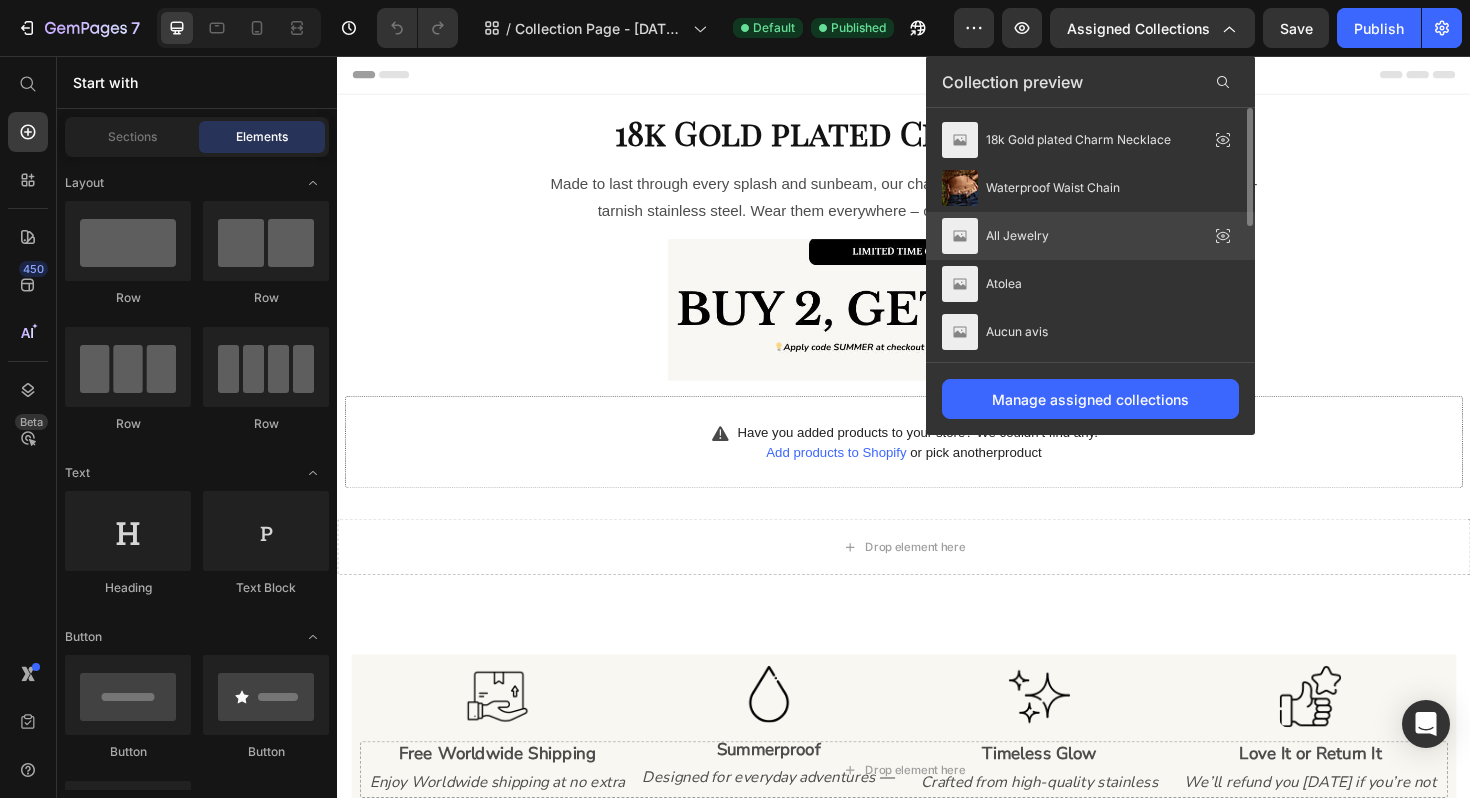 click on "All Jewelry" at bounding box center [995, 236] 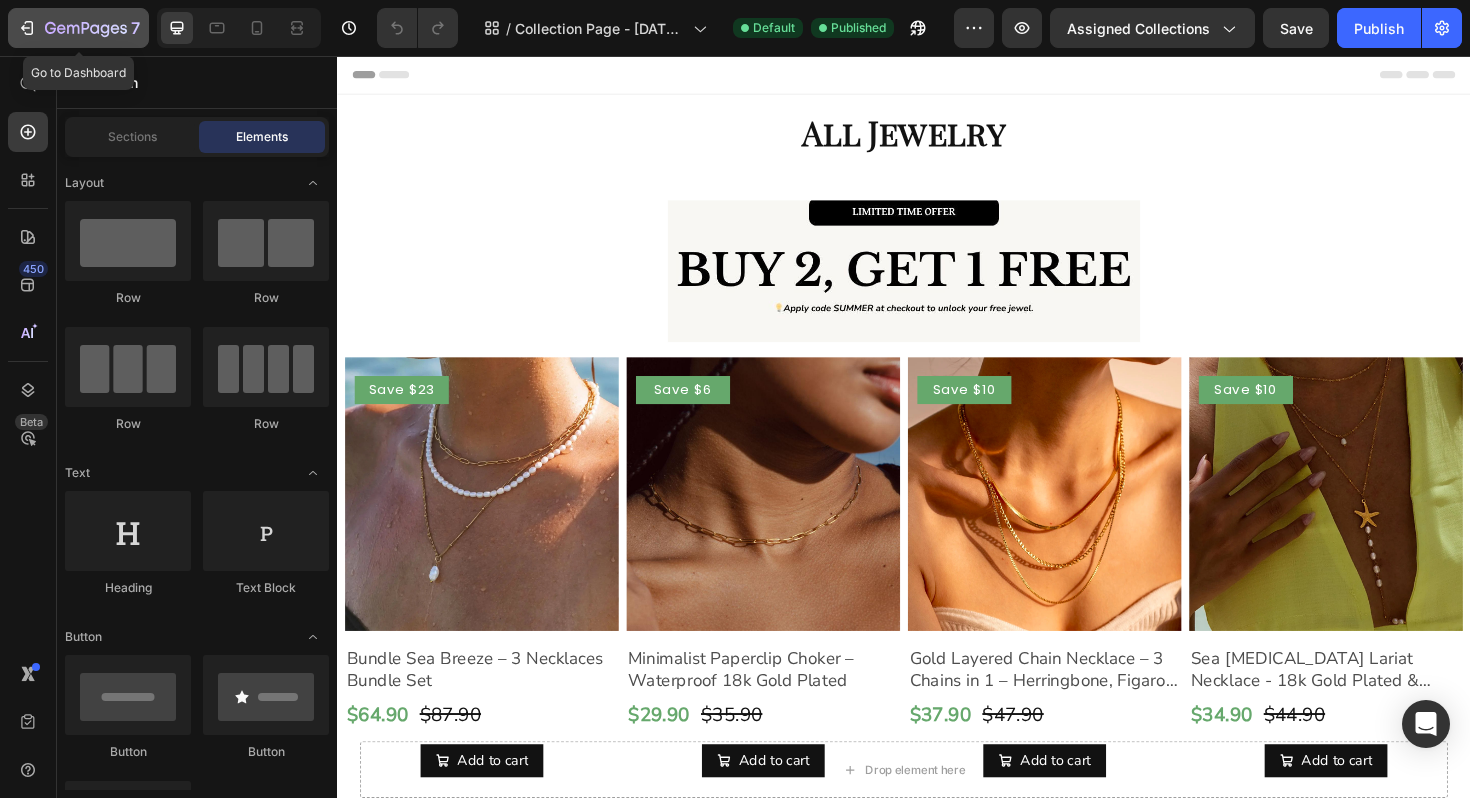 click 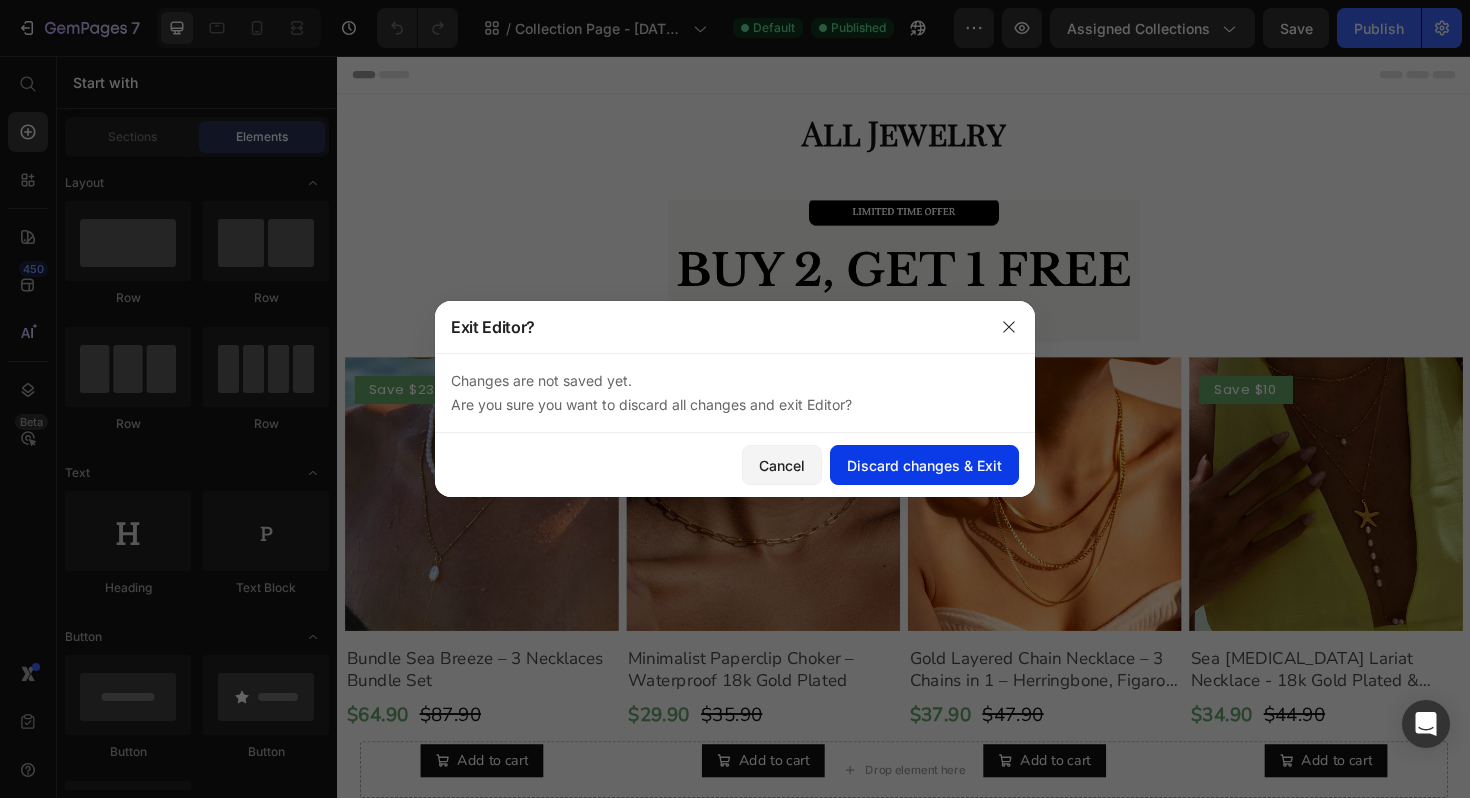 click on "Discard changes & Exit" at bounding box center [924, 465] 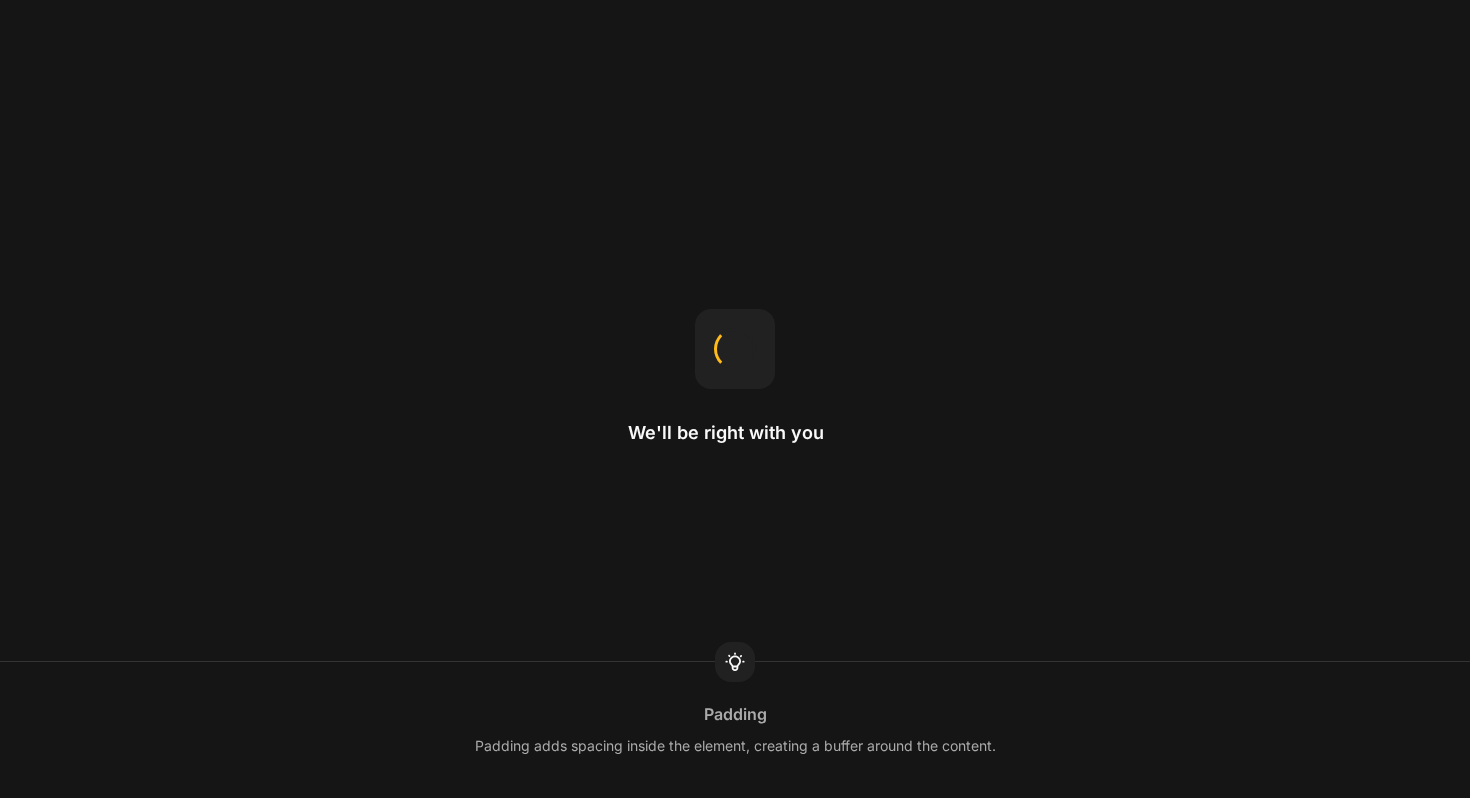 scroll, scrollTop: 0, scrollLeft: 0, axis: both 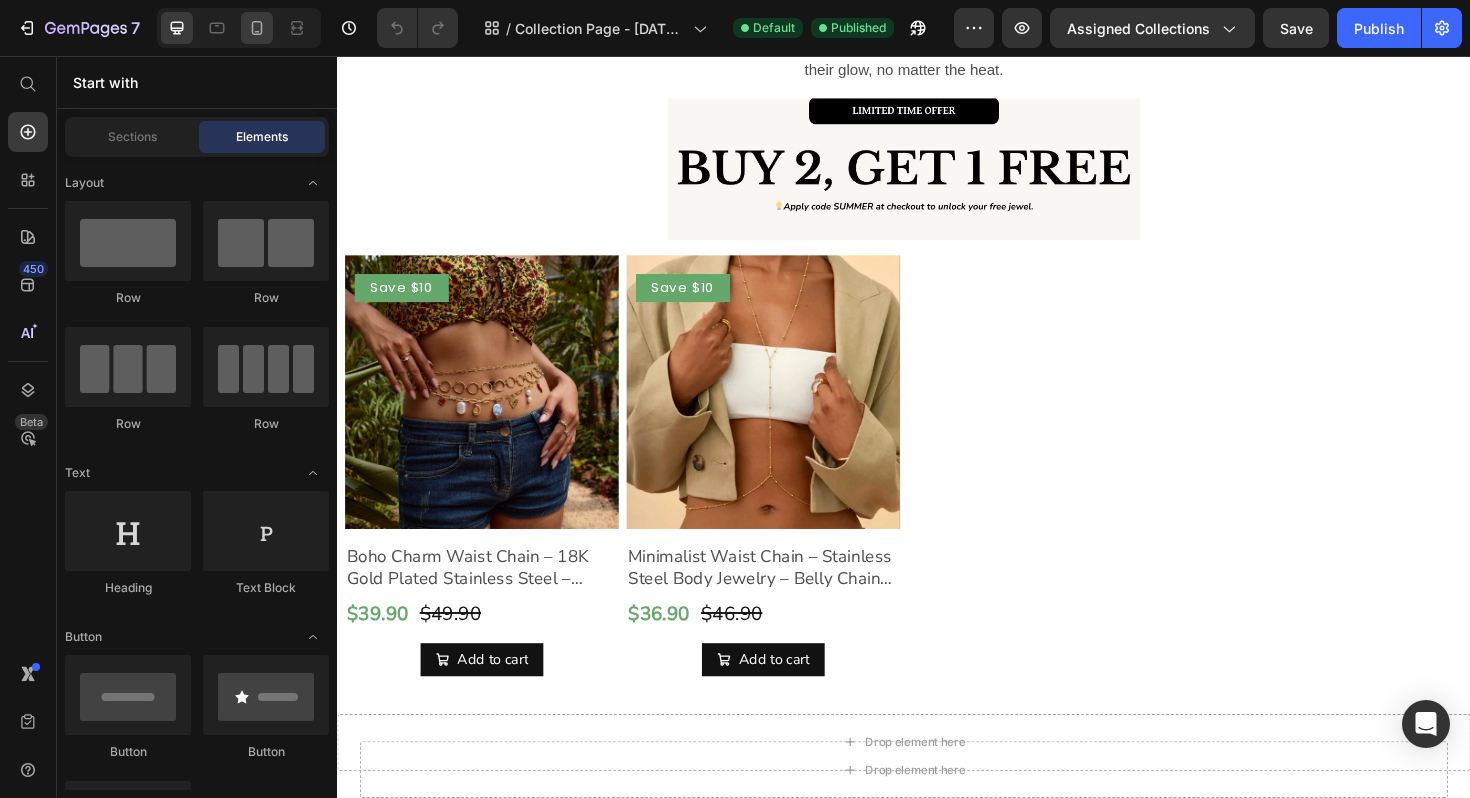 click 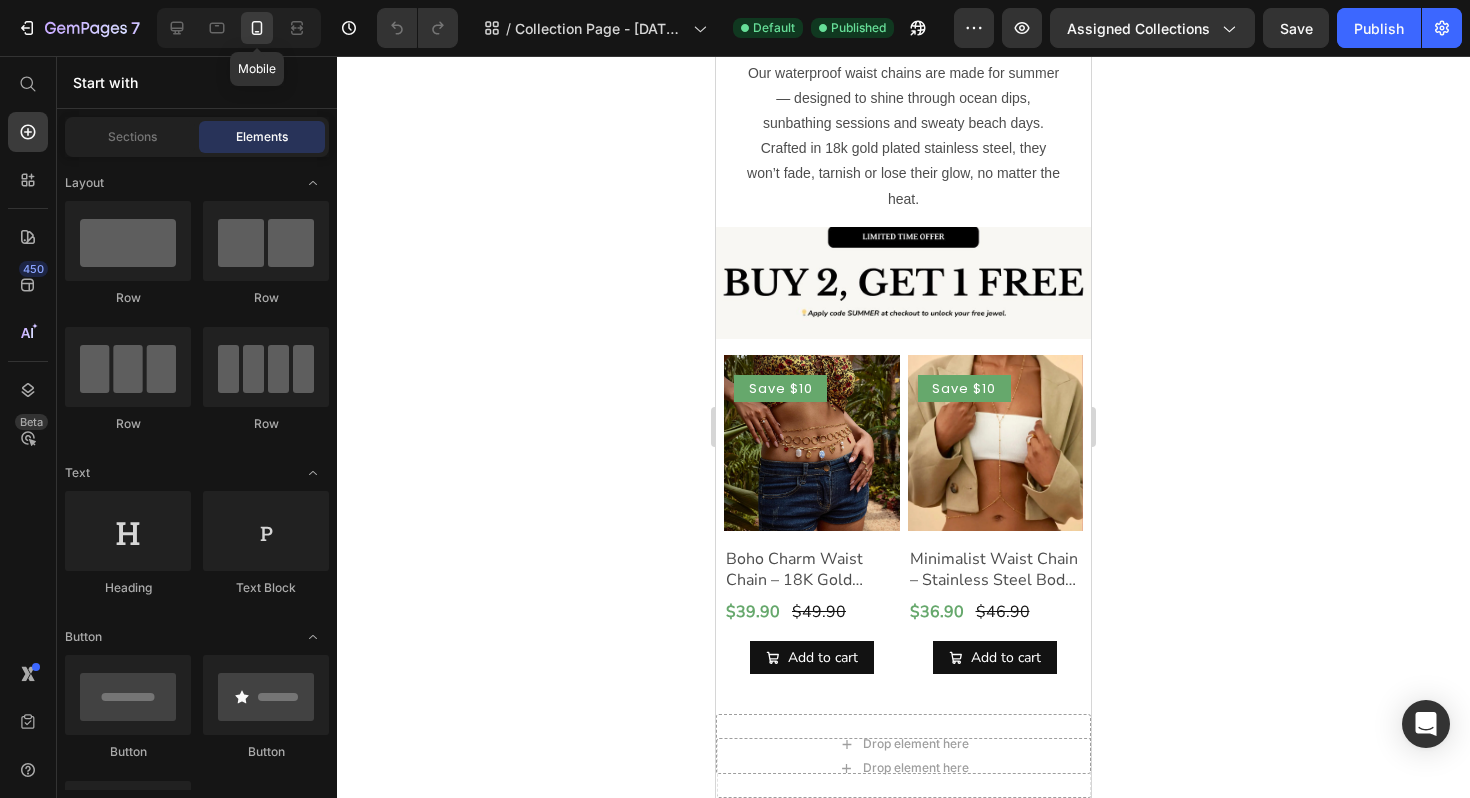 scroll, scrollTop: 231, scrollLeft: 0, axis: vertical 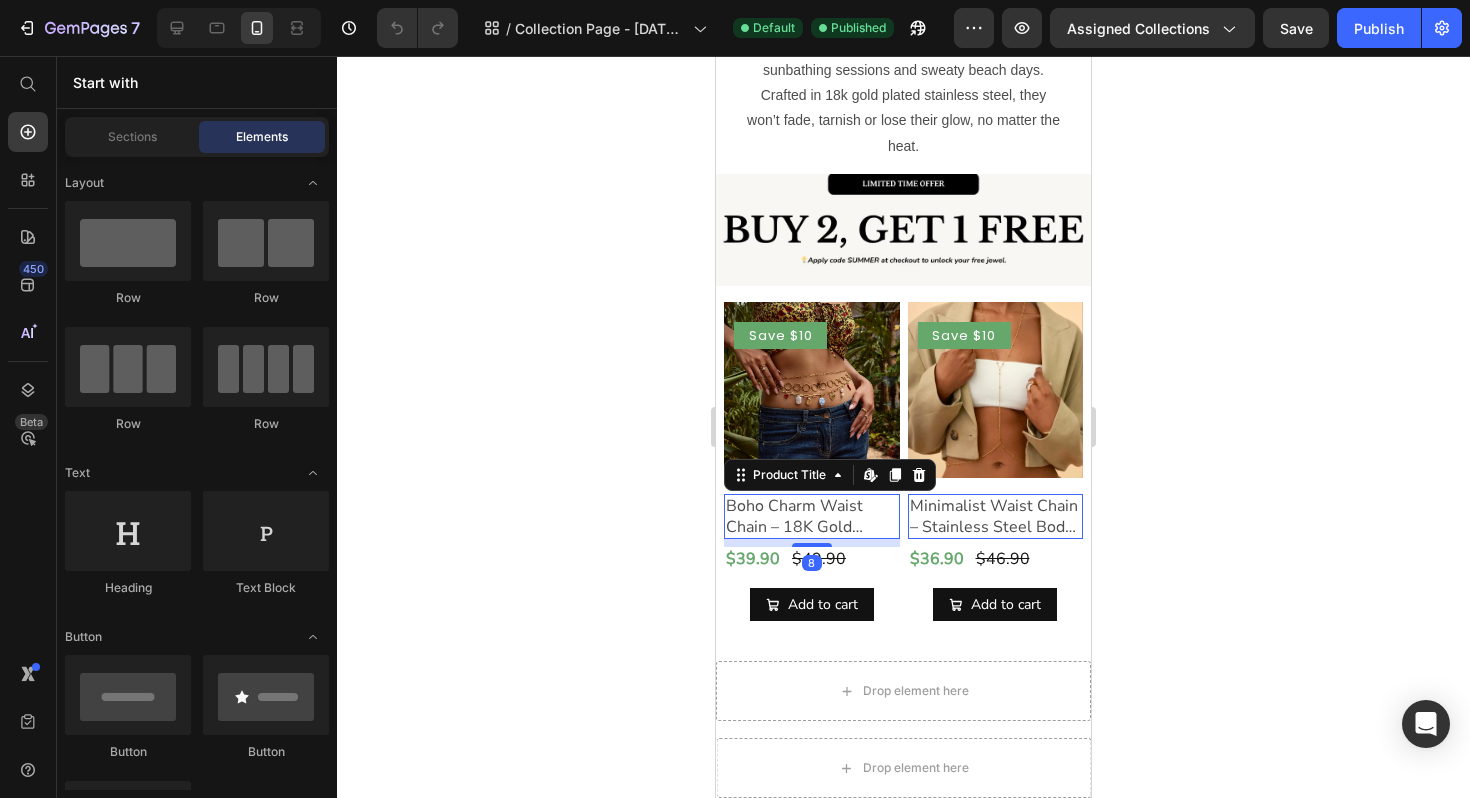 click on "Boho Charm Waist Chain – 18K Gold Plated Stainless Steel – Adjustable Belly Chain with Charms, Circle Links or Minimalist Style" at bounding box center [812, 517] 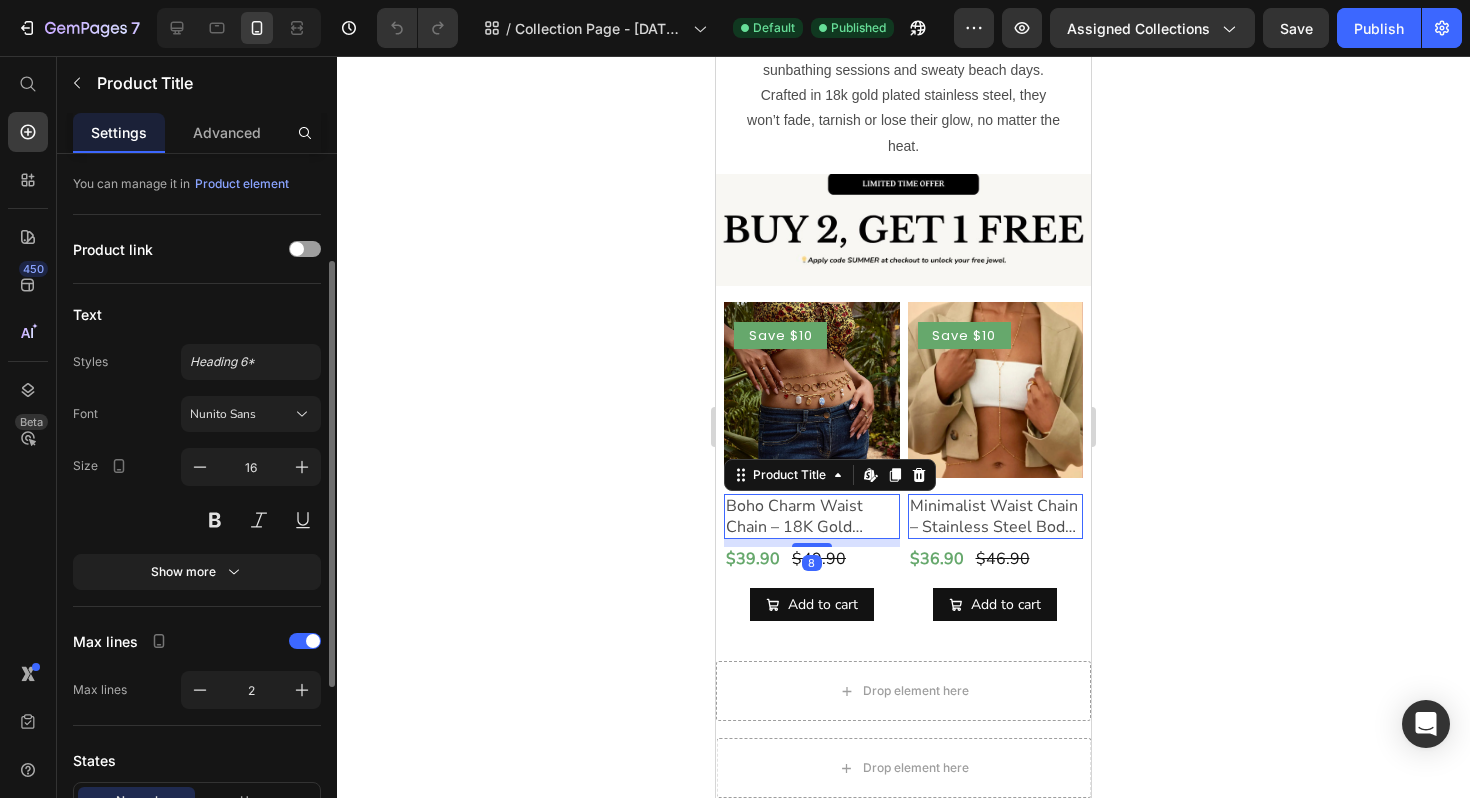 scroll, scrollTop: 186, scrollLeft: 0, axis: vertical 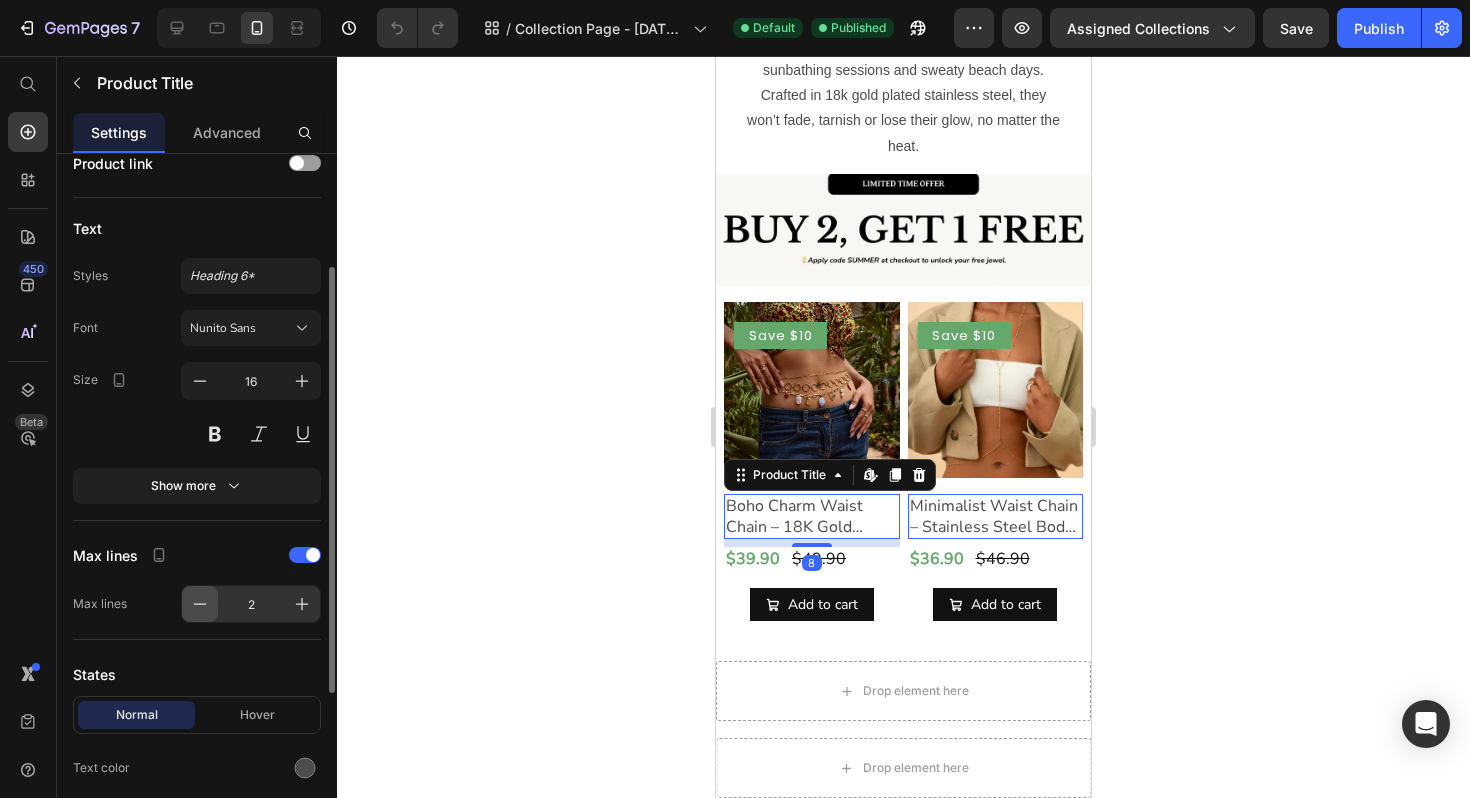 click at bounding box center [200, 604] 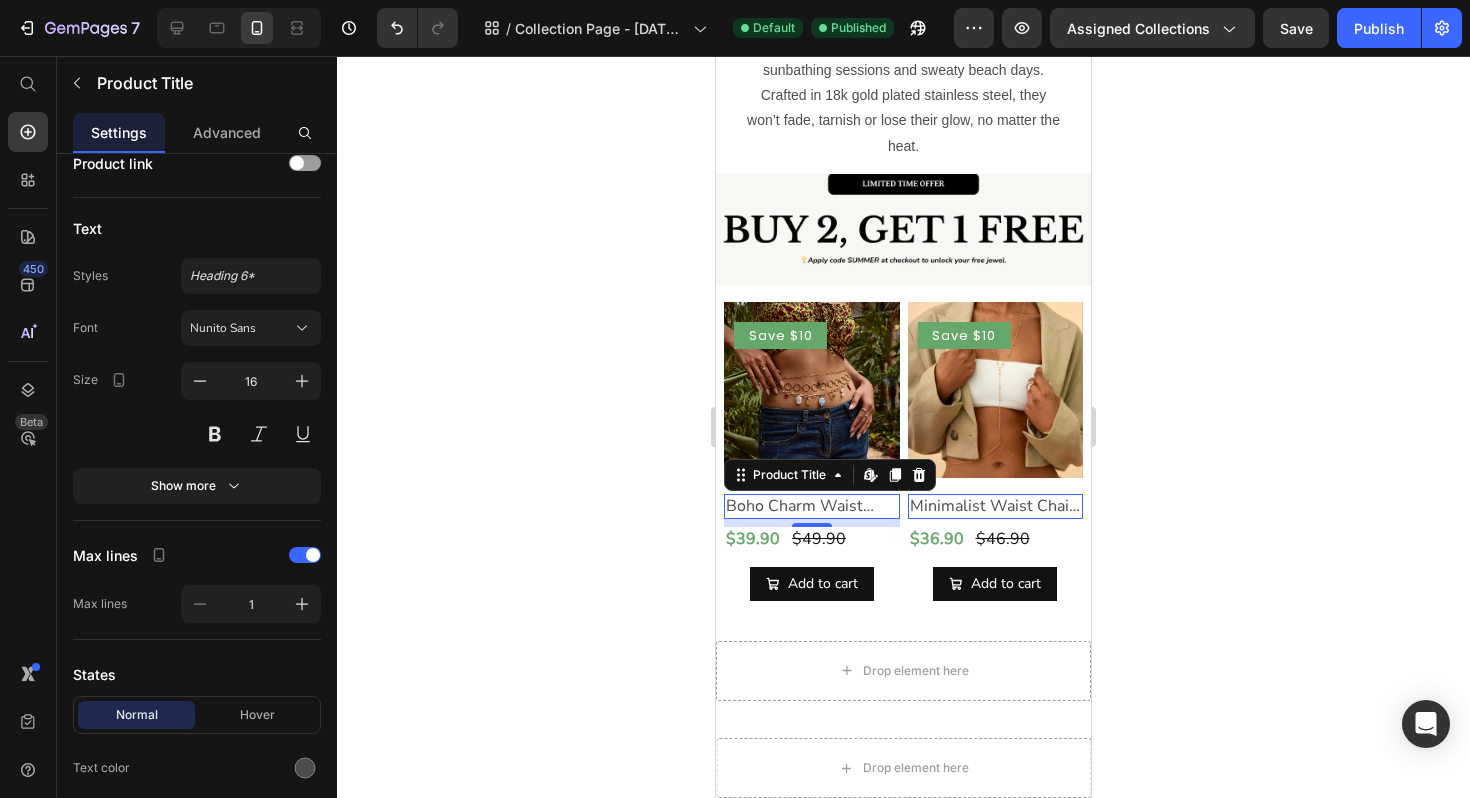 click 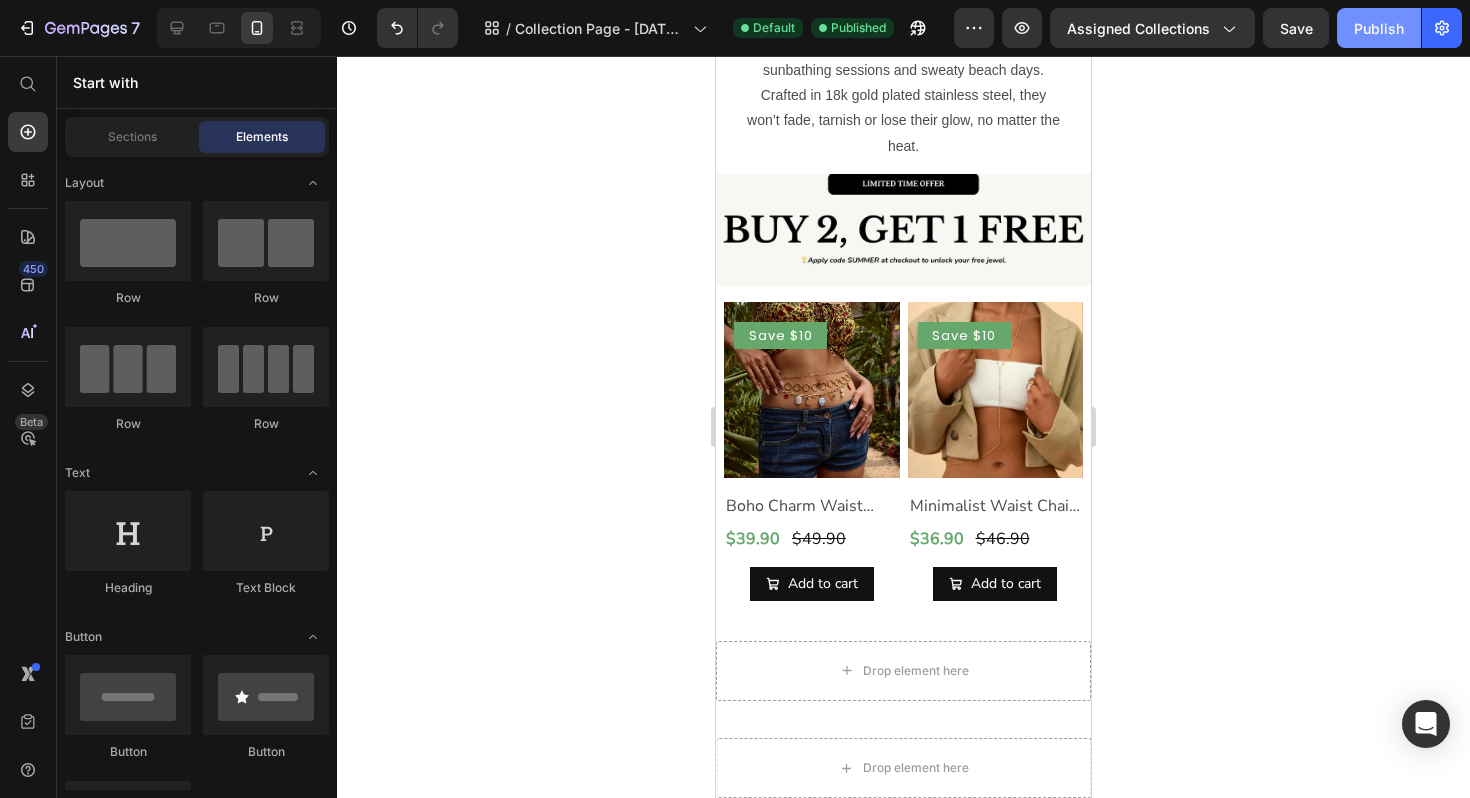 click on "Publish" at bounding box center [1379, 28] 